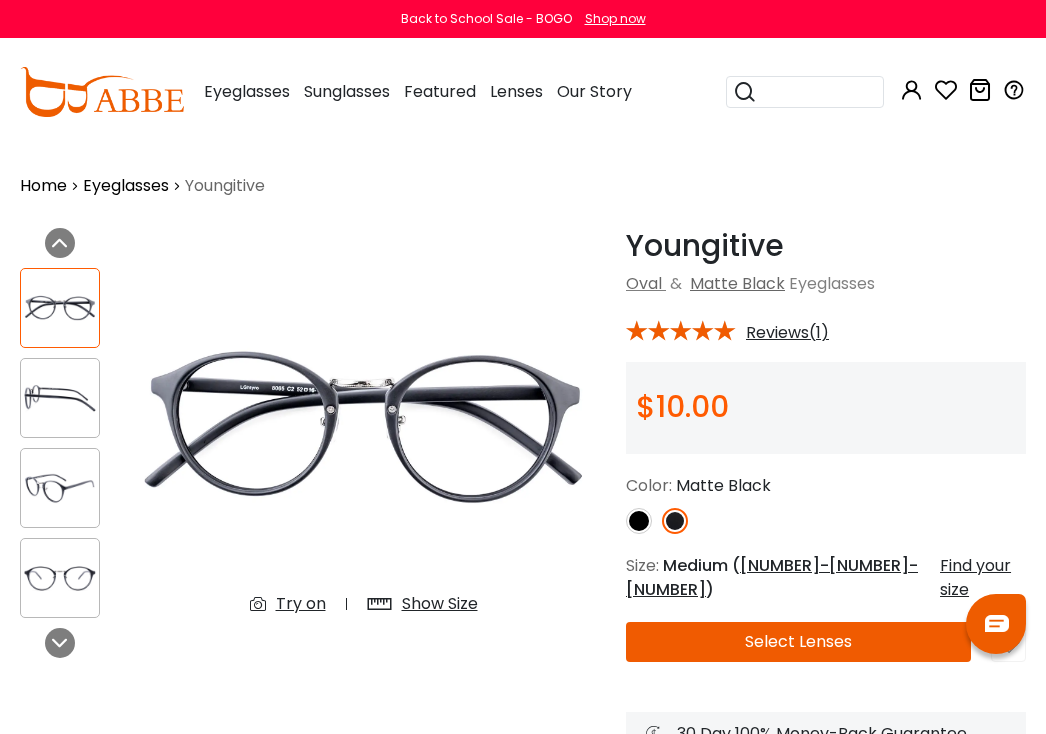 click on "Select Lenses" at bounding box center (798, 642) 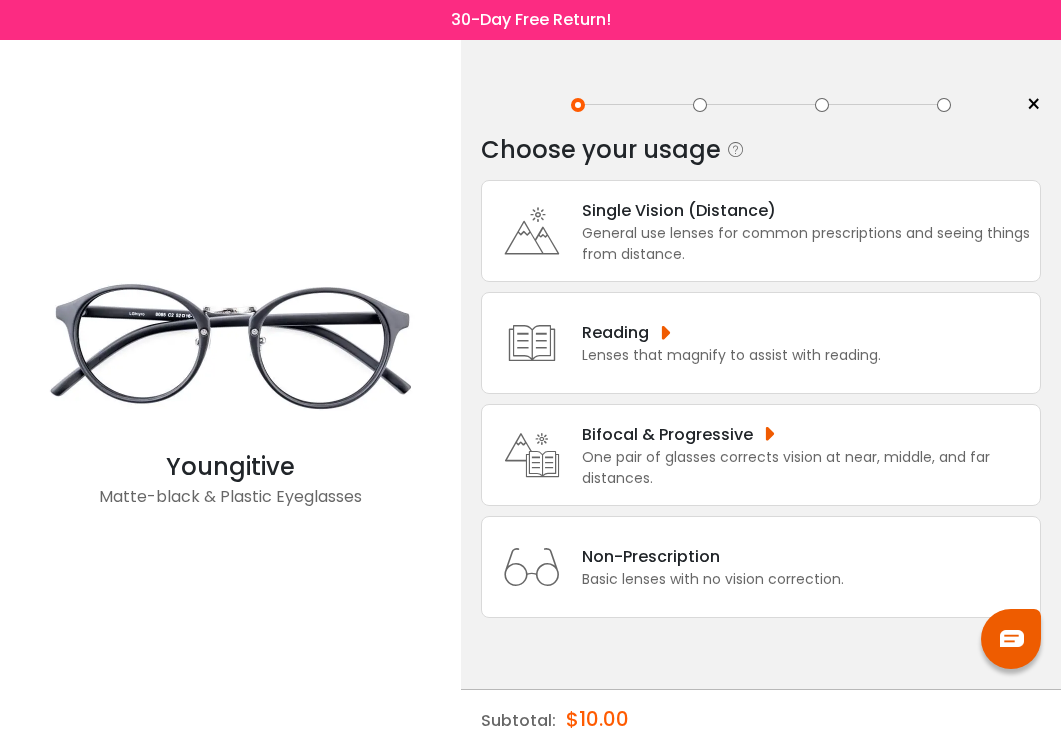 scroll, scrollTop: 0, scrollLeft: 0, axis: both 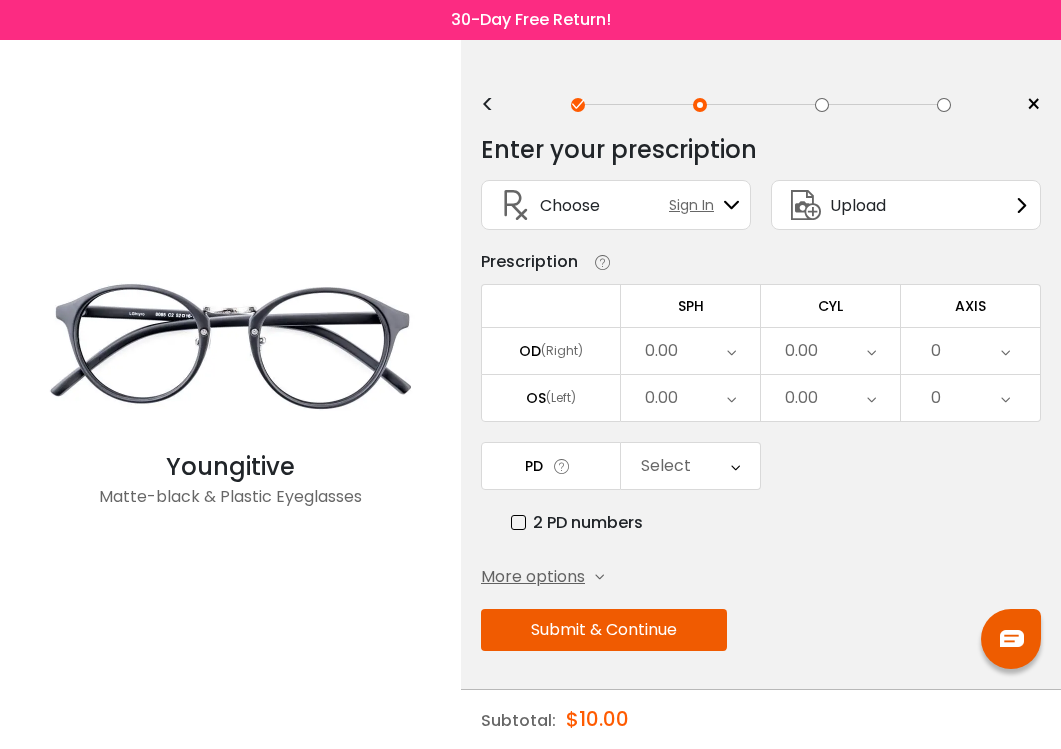 click on "SPH
CYL
AXIS
ADD" at bounding box center [761, 305] 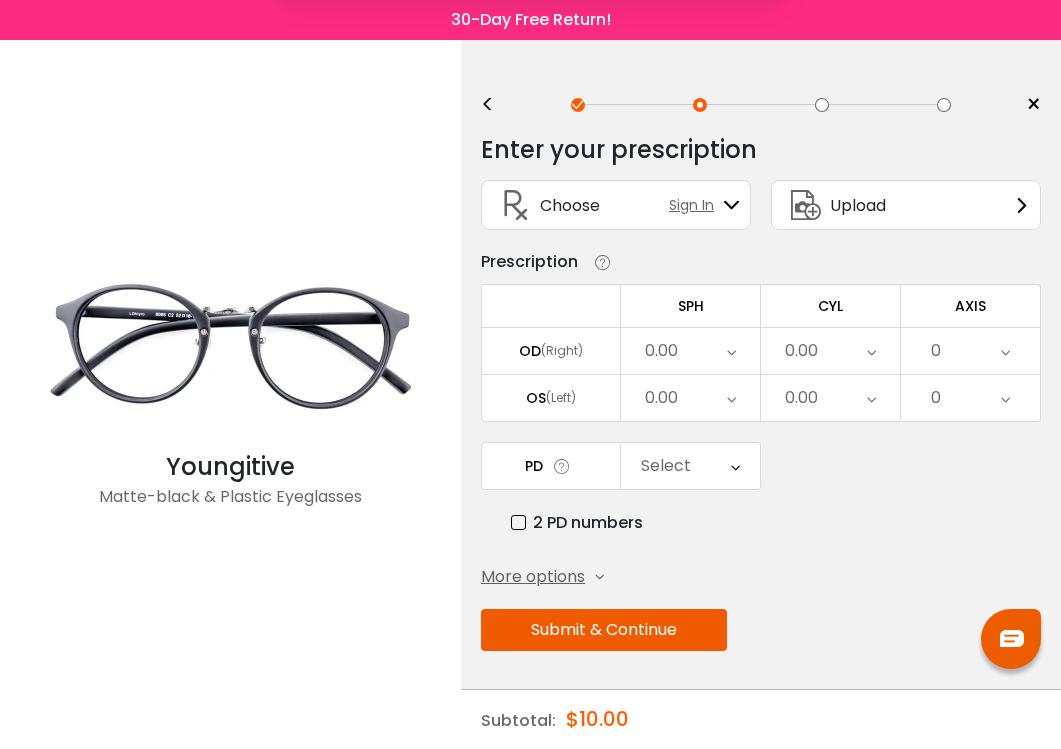 click on "Later" at bounding box center (573, 129) 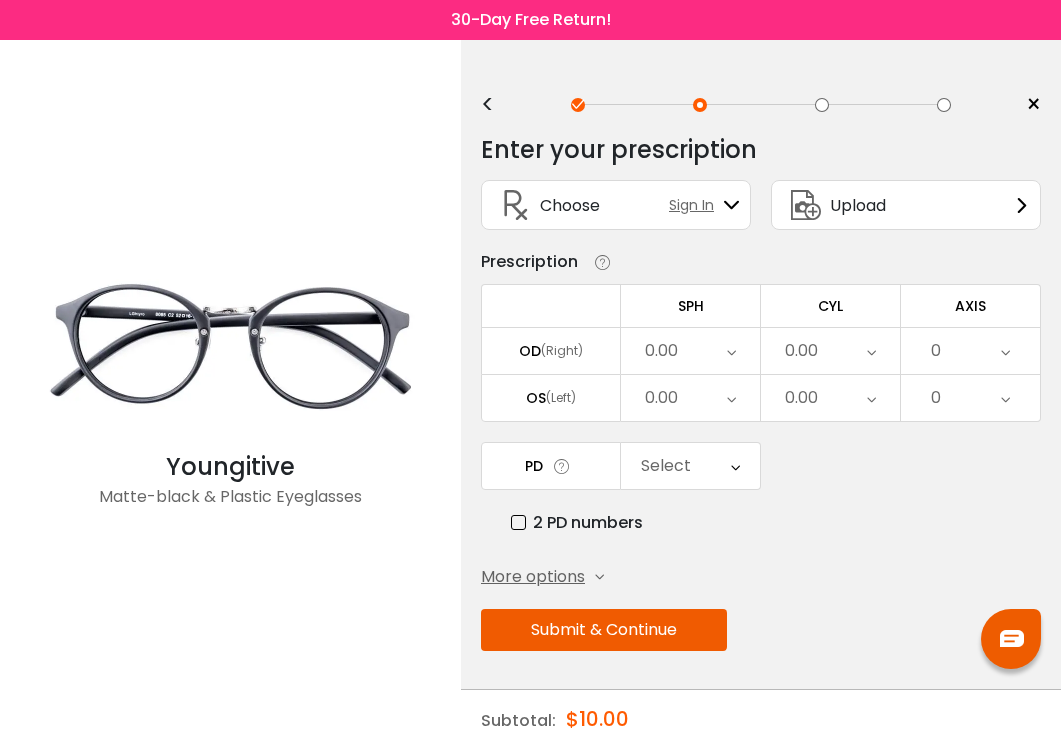 click on "Sign In" at bounding box center [704, 205] 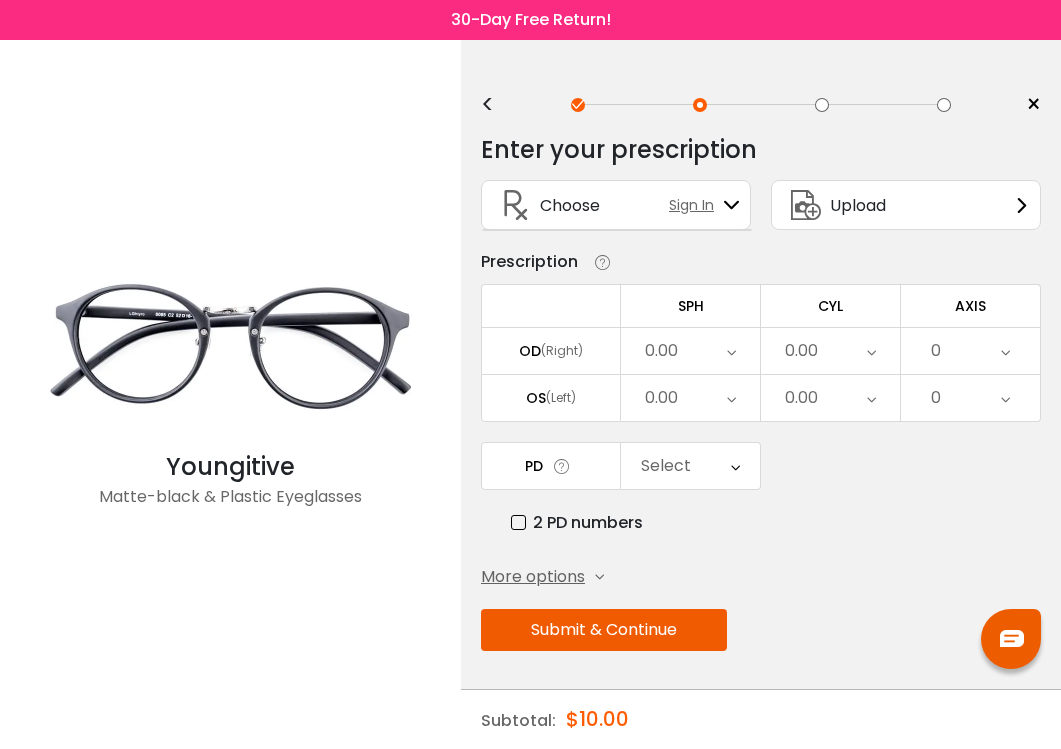 click on "Enter your prescription
SPH (Sphere)
Lens strength needed to correct your vision. Negative (-) means nearsighted, Positive (+) means farsighted.
CYL (Cylinder) & Axis
The degree of astigmatism in your eyes,  as well as an axis number that indicates the orientation of the astigmatism.
ADD (Addition)
ADD stands for the additional correction that you need for reading. It’s used for bifocal or progressive lenses and readers.
Prism
Prism is used to correct diplopia (double vision). A prism bends light to align your vision so only a single image is seen.
Vertical Prism
Vertical prism correction is for vertical eye misalignments & prescribed upwards in one eye and downwards in the other.
Horizontal Prism
Horizontal prism correction is for lateral eye misalignments & prescribed in the same direction for both eyes.
Choose Sign In" at bounding box center (761, 435) 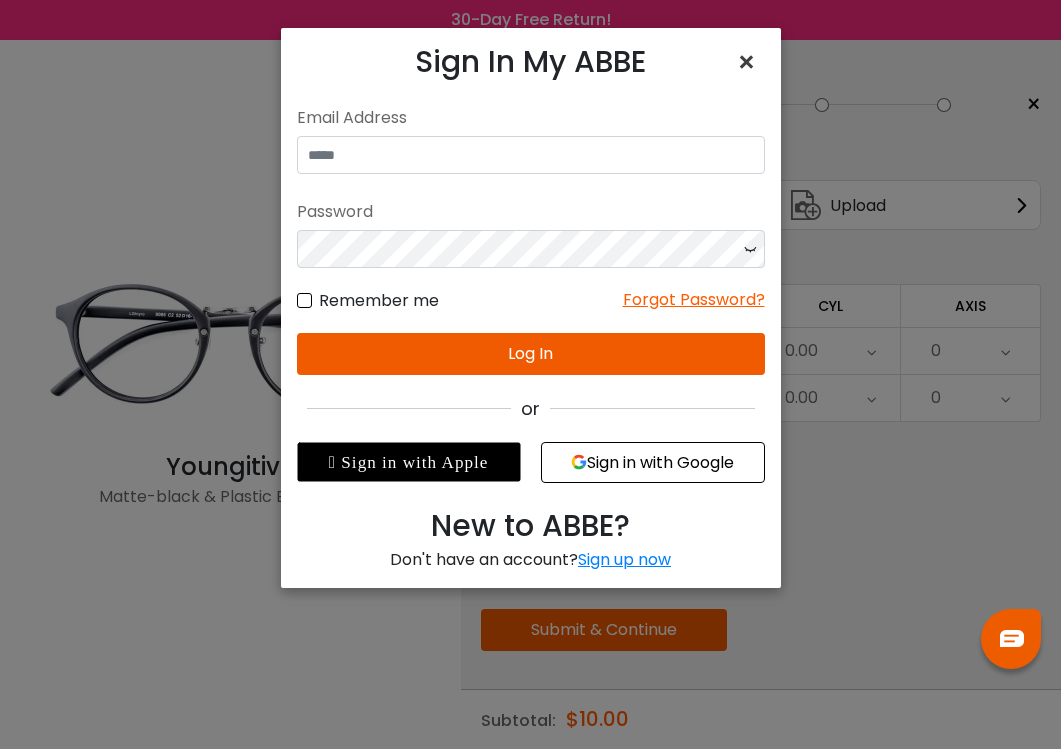 click on "×" at bounding box center (750, 62) 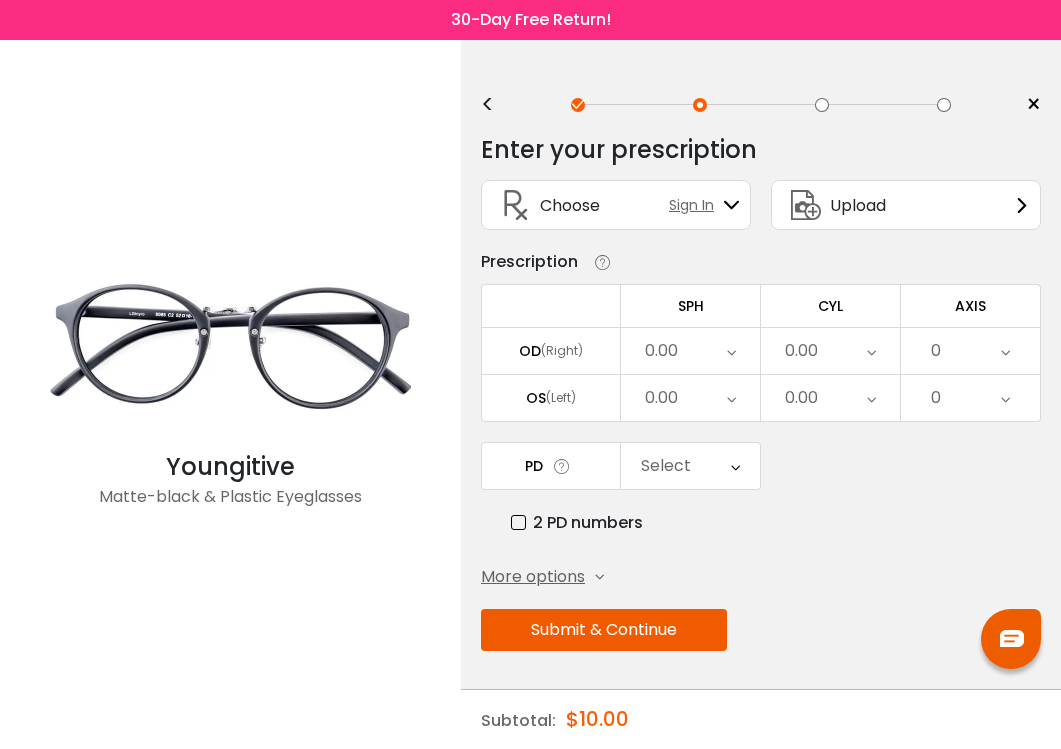 click at bounding box center [731, 351] 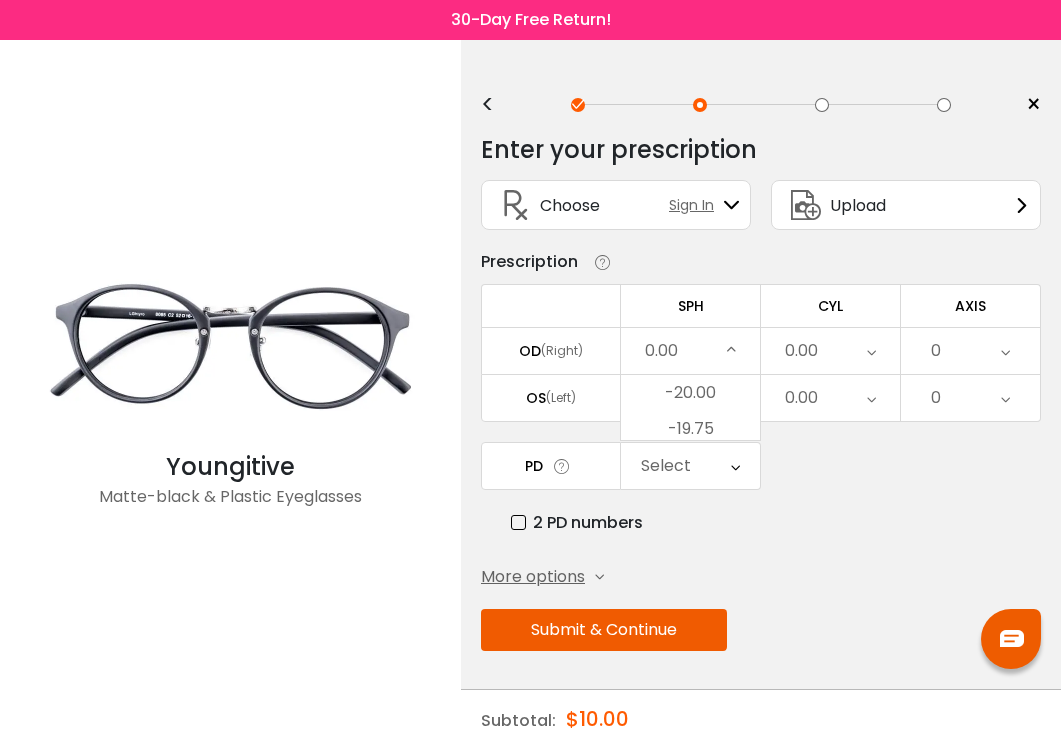 scroll, scrollTop: 2750, scrollLeft: 0, axis: vertical 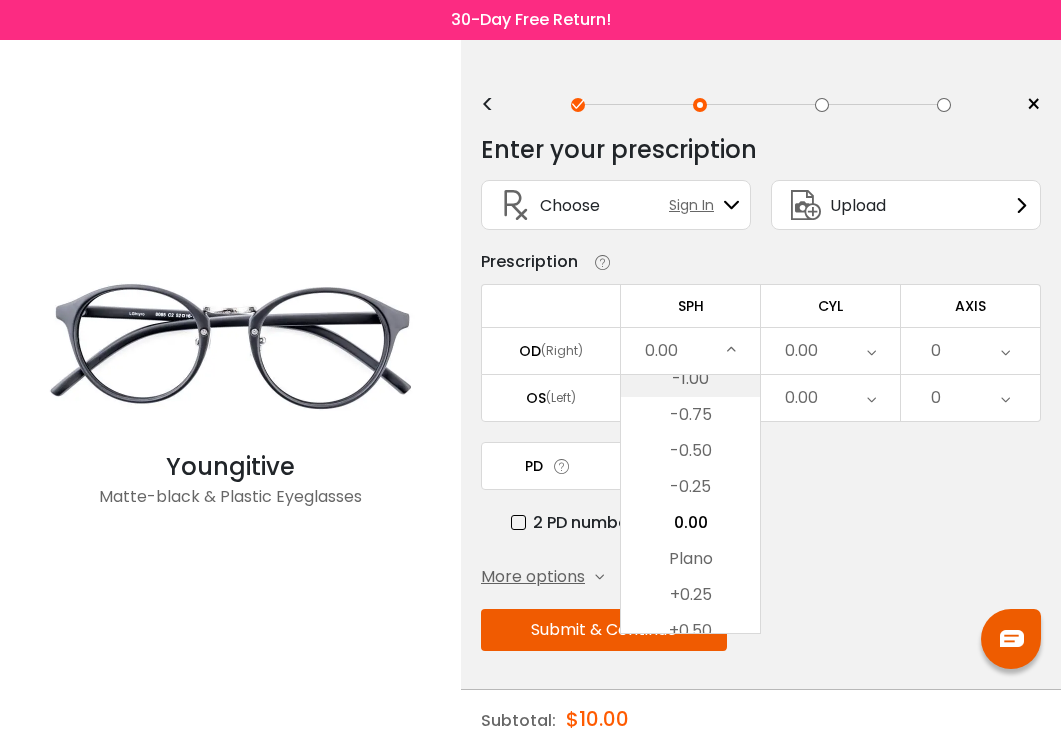 click on "-1.00" at bounding box center [690, 379] 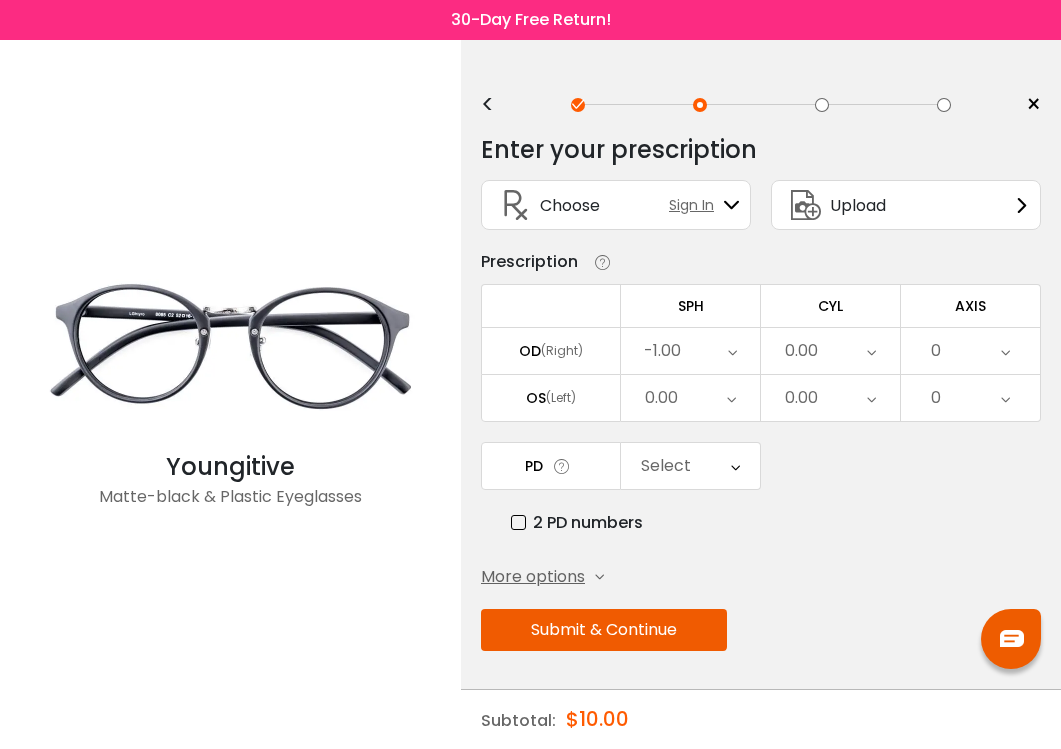 click on "0.00" at bounding box center [690, 398] 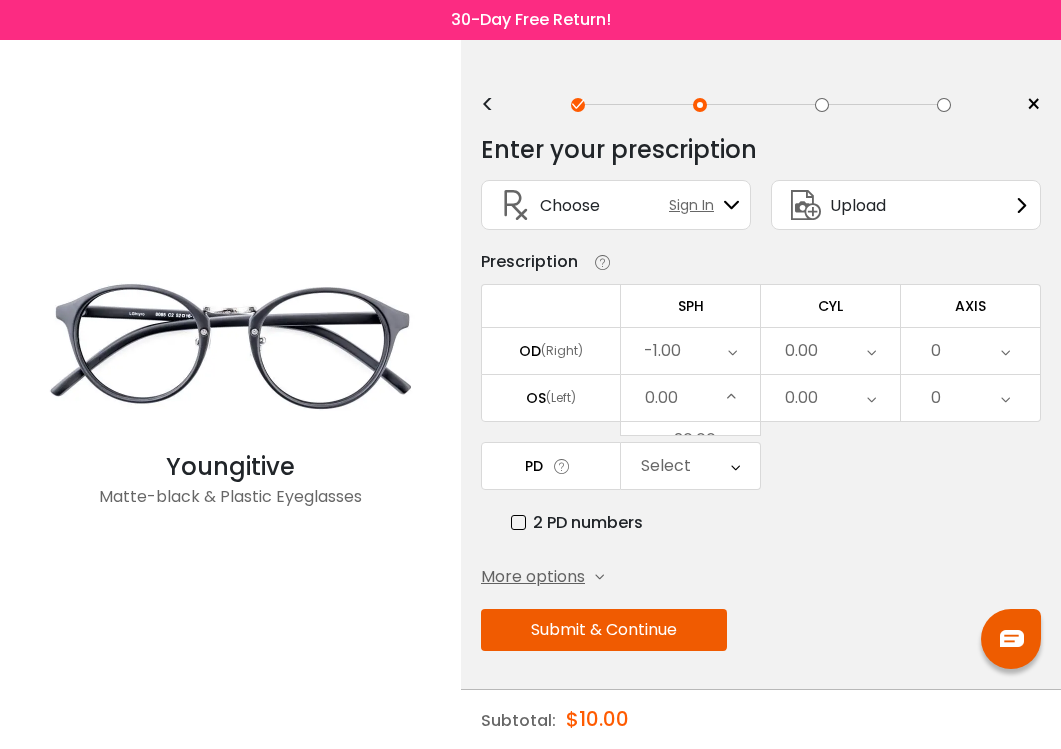 scroll, scrollTop: 2750, scrollLeft: 0, axis: vertical 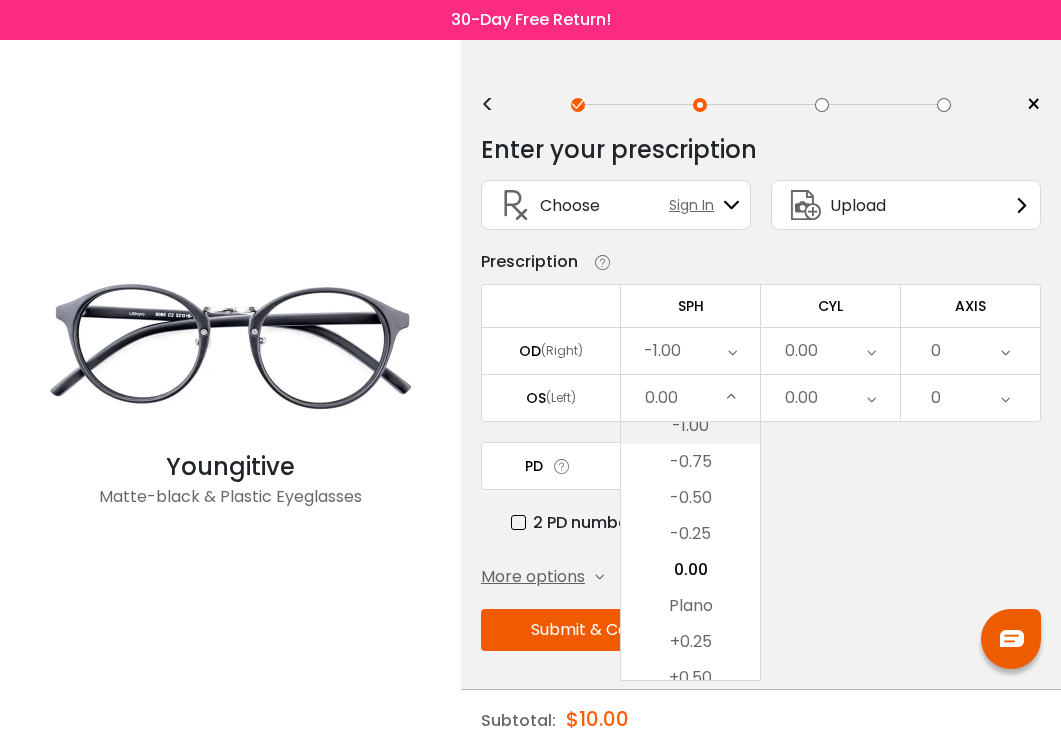 click on "-1.00" at bounding box center [690, 426] 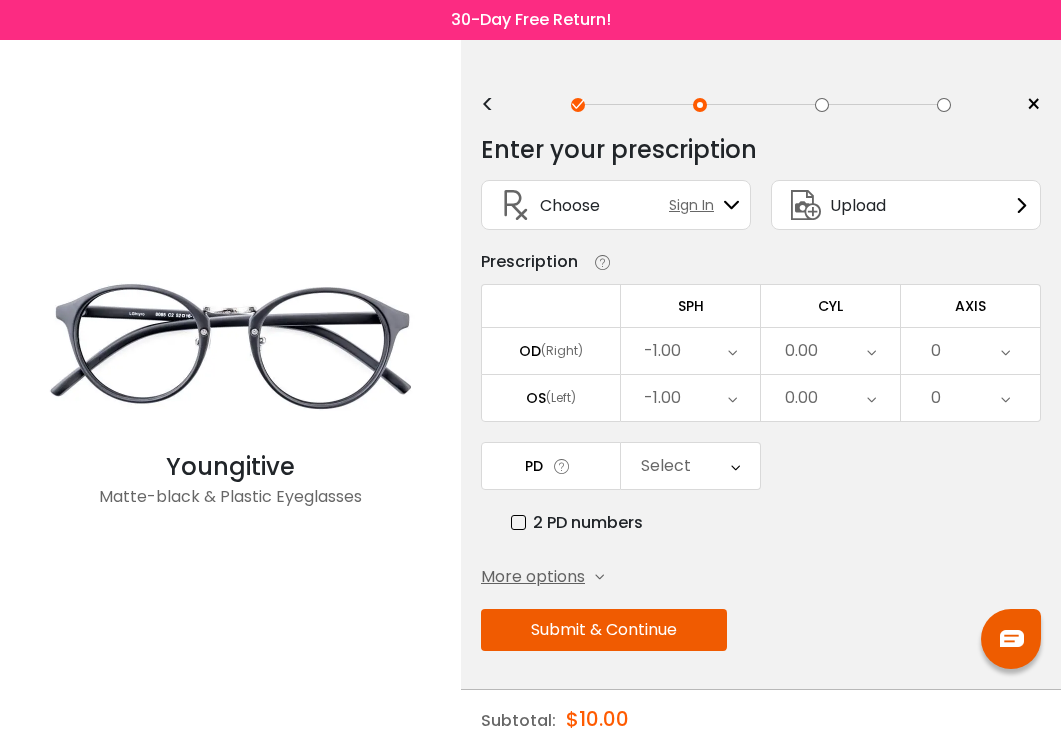 click on "Enter your prescription
SPH (Sphere)
Lens strength needed to correct your vision. Negative (-) means nearsighted, Positive (+) means farsighted.
CYL (Cylinder) & Axis
The degree of astigmatism in your eyes,  as well as an axis number that indicates the orientation of the astigmatism.
ADD (Addition)
ADD stands for the additional correction that you need for reading. It’s used for bifocal or progressive lenses and readers.
Prism
Prism is used to correct diplopia (double vision). A prism bends light to align your vision so only a single image is seen.
Vertical Prism
Vertical prism correction is for vertical eye misalignments & prescribed upwards in one eye and downwards in the other.
Horizontal Prism
Horizontal prism correction is for lateral eye misalignments & prescribed in the same direction for both eyes.
Choose Sign In" at bounding box center [761, 435] 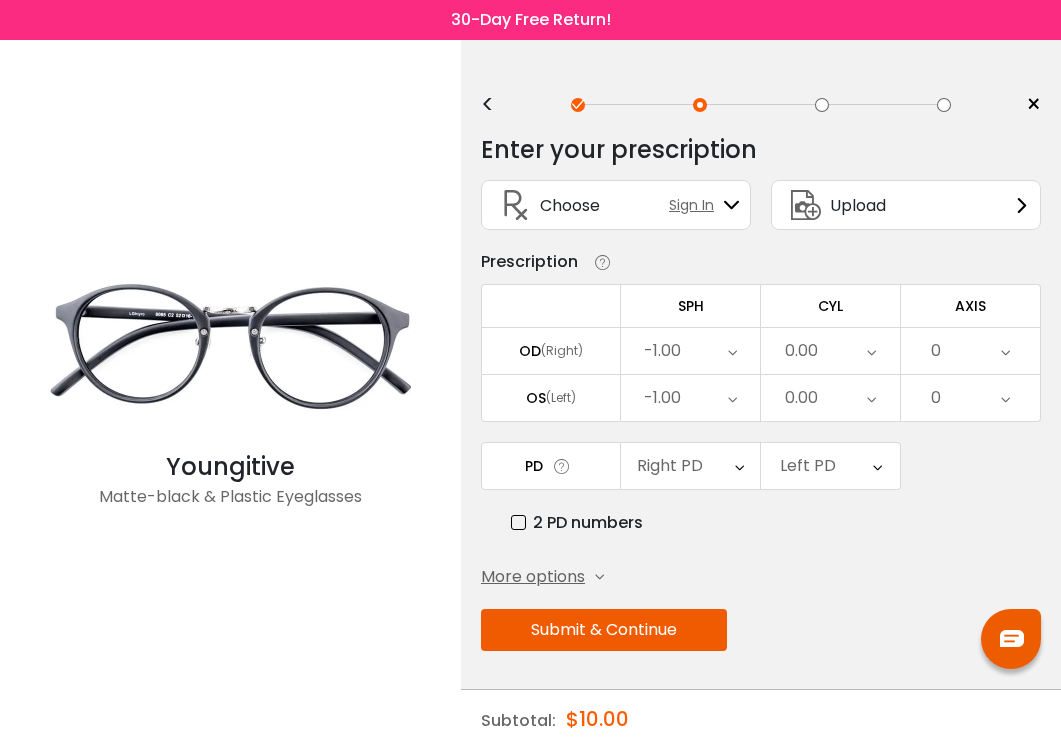 click at bounding box center (739, 466) 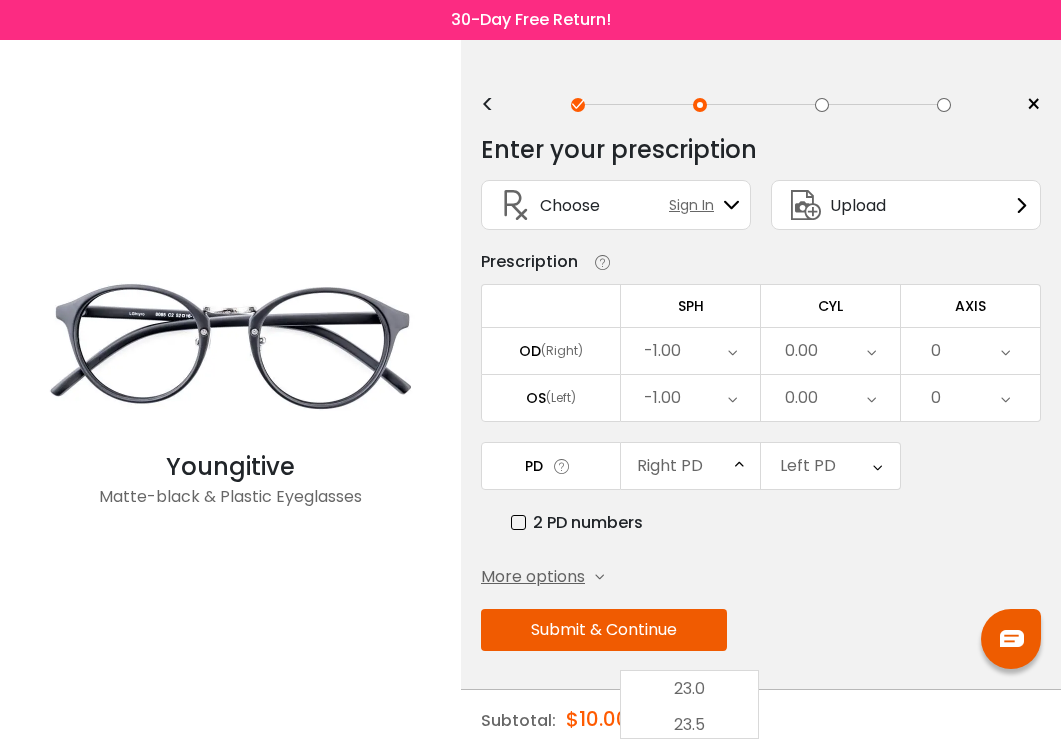 scroll, scrollTop: 446, scrollLeft: 0, axis: vertical 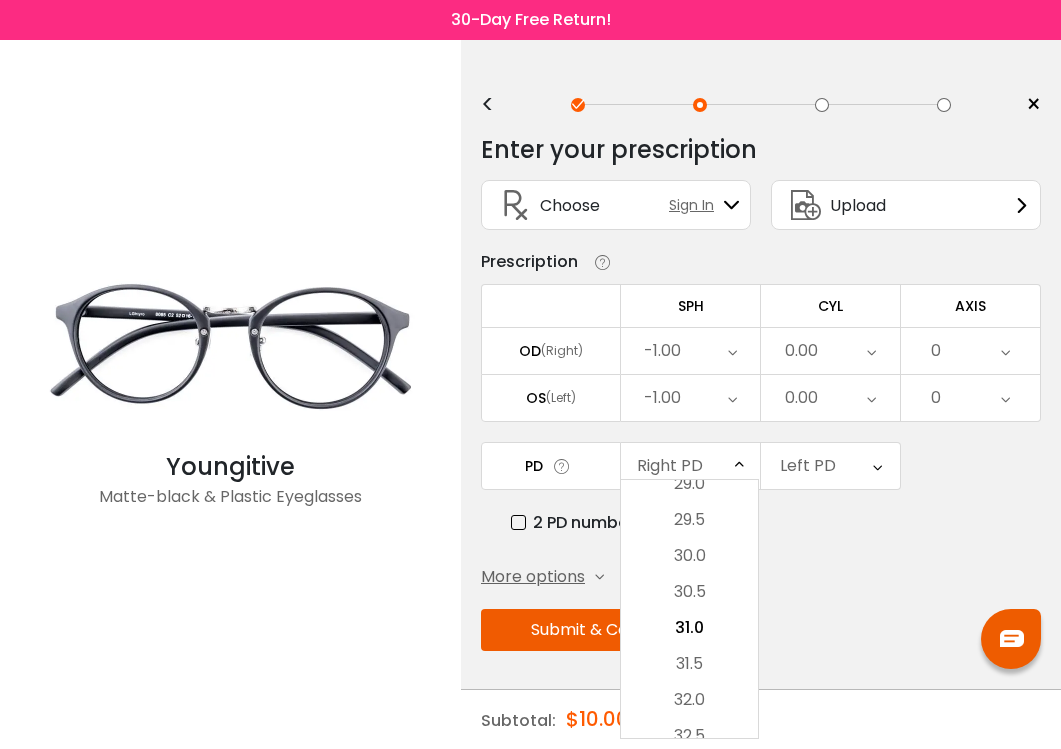 click on "23.0
23.5
24.0
24.5
25.0
25.5
26.0
26.5
27.0
27.5
28.0
28.5
29.0
29.5
30.0
30.5
31.0
31.5
32.0
32.5
33.0
33.5
34.0
34.5
35.0
35.5
36.0
36.5
37.0
37.5
38.0
38.5
39.0
39.5
40.0" at bounding box center [689, 664] 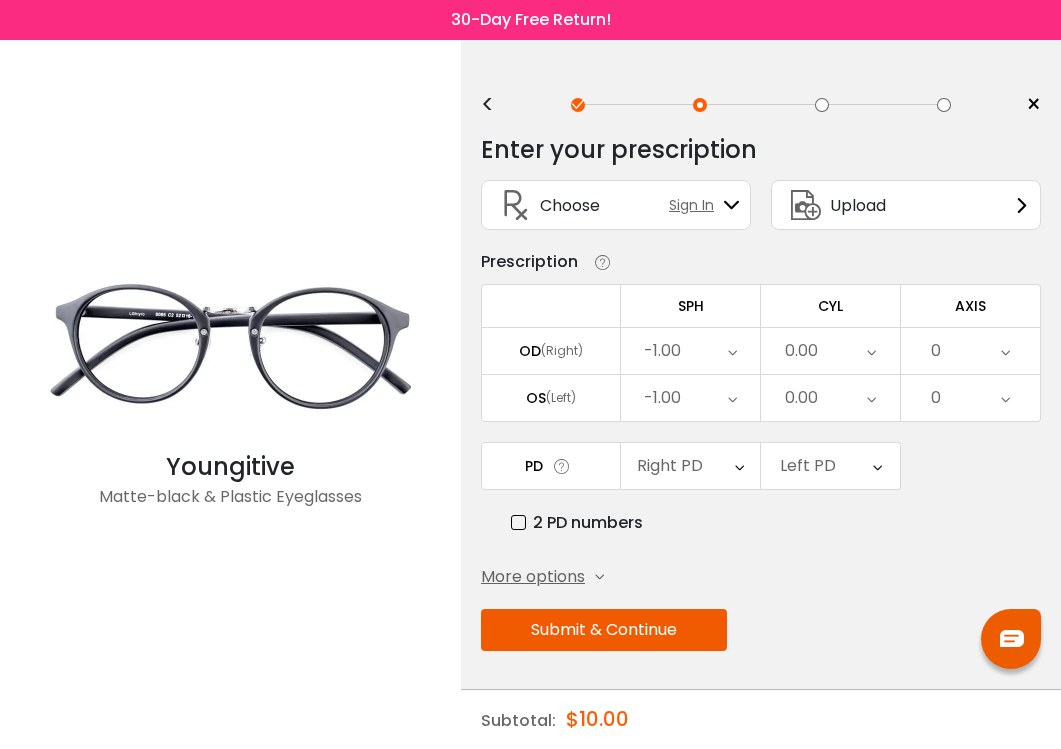 click on "Right PD" at bounding box center (690, 466) 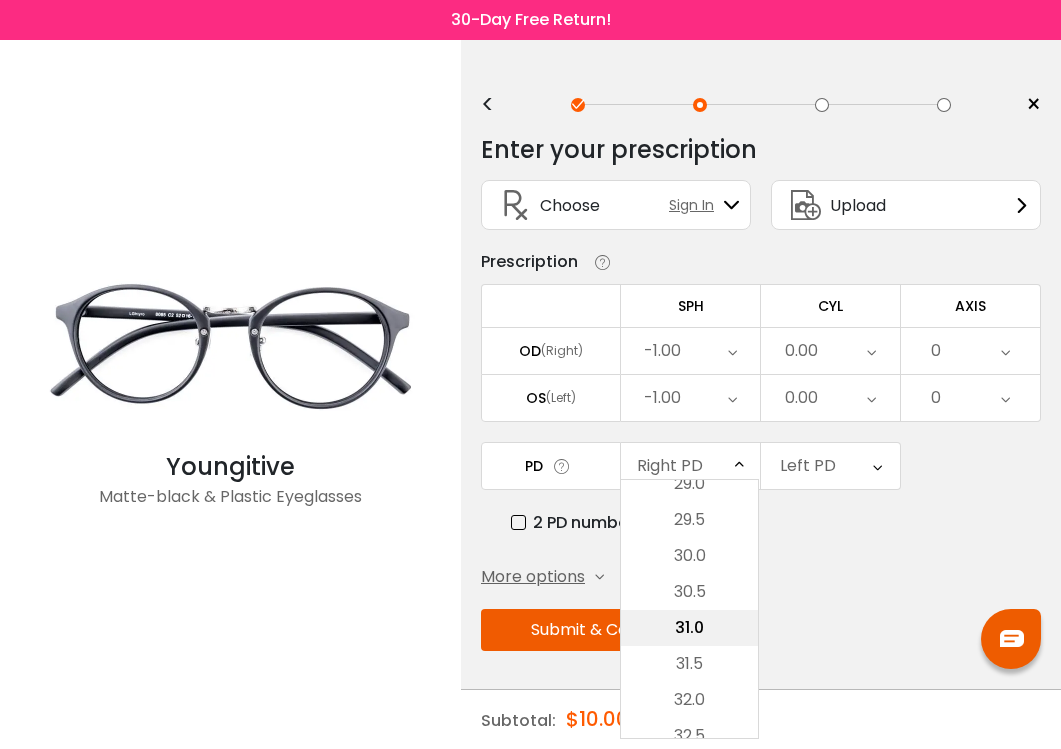 click on "31.0" at bounding box center [689, 628] 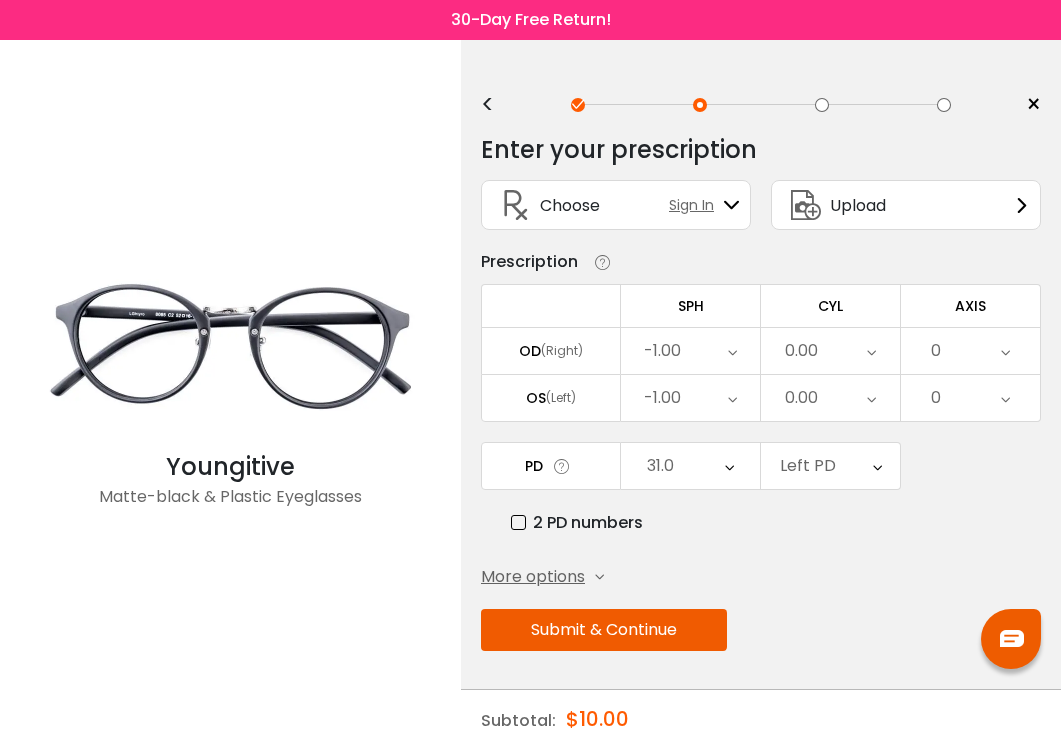 click at bounding box center (877, 466) 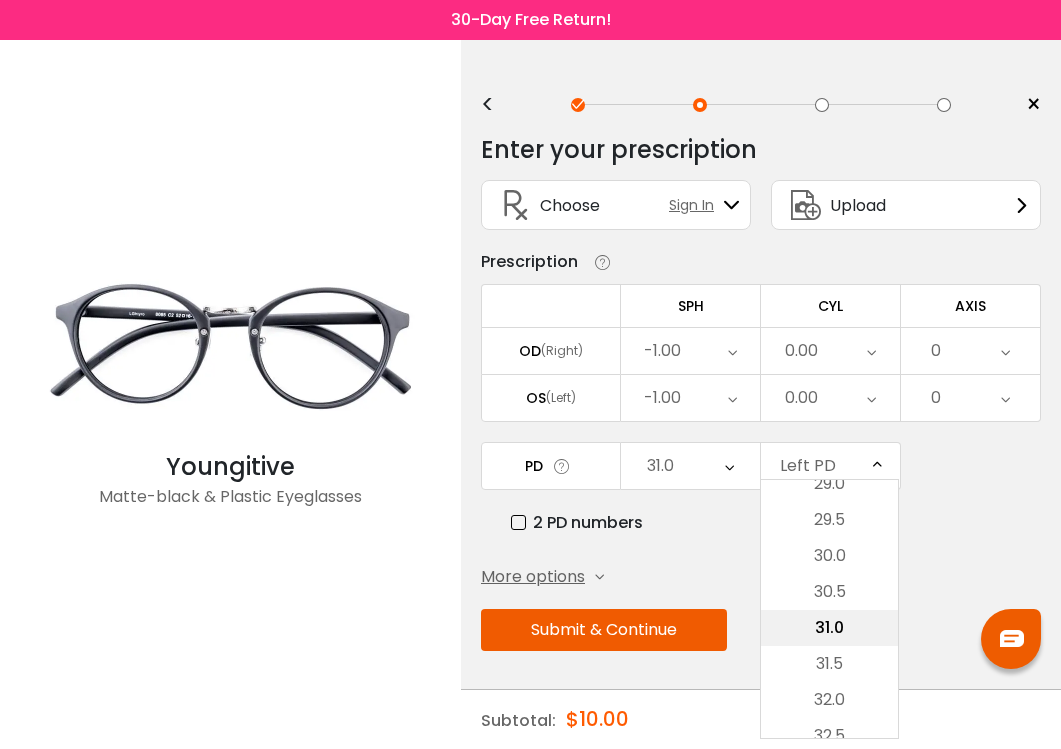 click on "31.0" at bounding box center [829, 628] 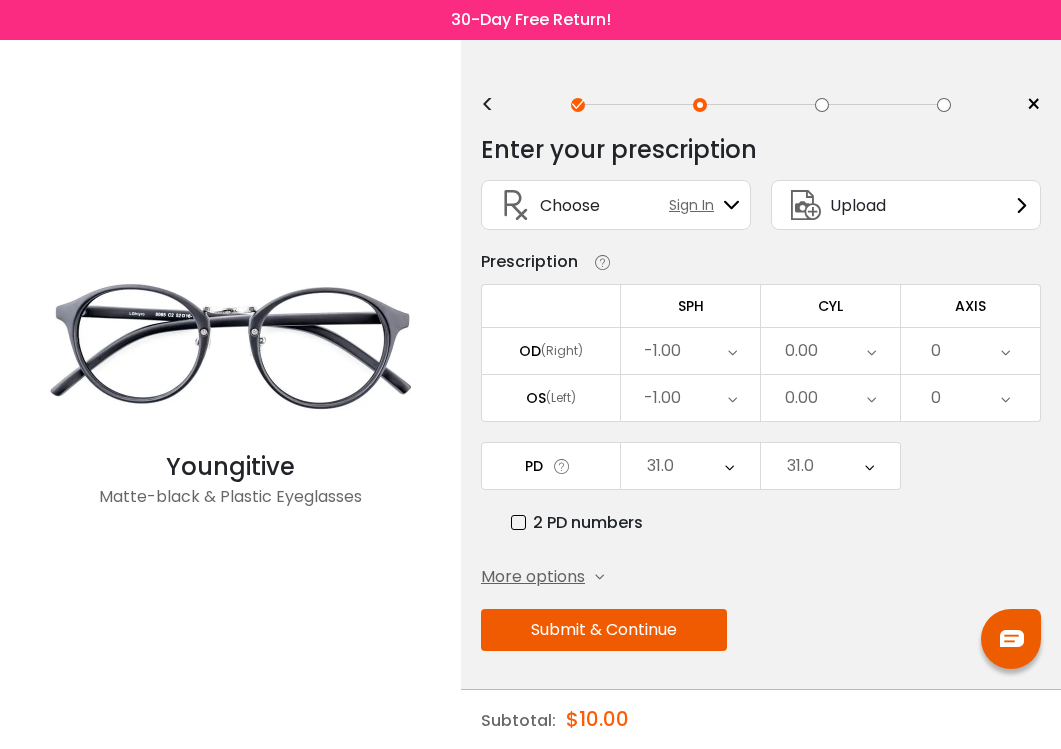 scroll, scrollTop: 2, scrollLeft: 0, axis: vertical 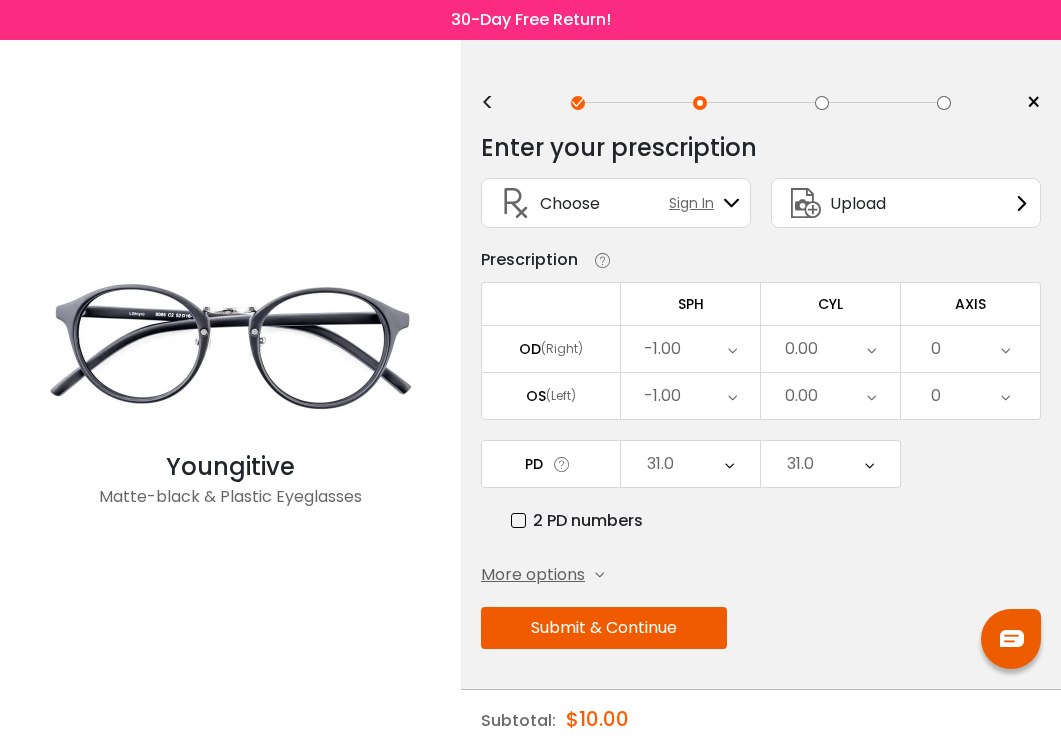 click on "Submit & Continue" at bounding box center [604, 628] 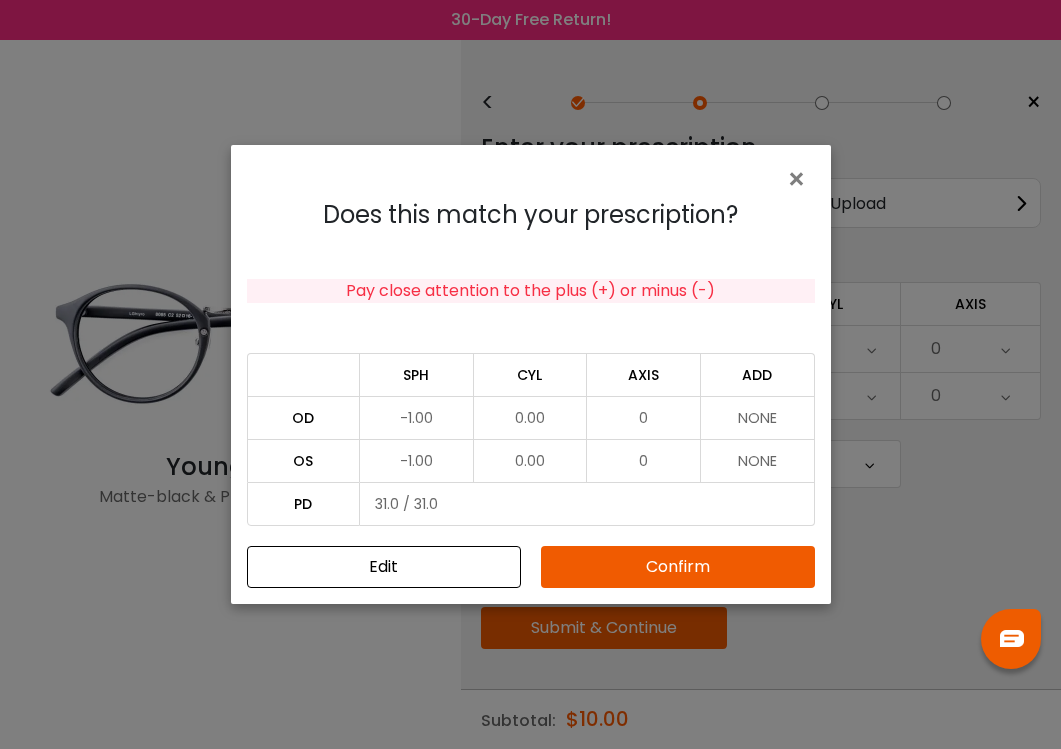 click on "×
Does this match your prescription?
Pay close attention to the plus (+) or minus (-)
SPH
CYL
AXIS
ADD
OD
-1.00
0.00
0
NONE
OS
-1.00
0.00
0
NONE
PD
31.0 / 31.0
OD OS Edit" at bounding box center (530, 374) 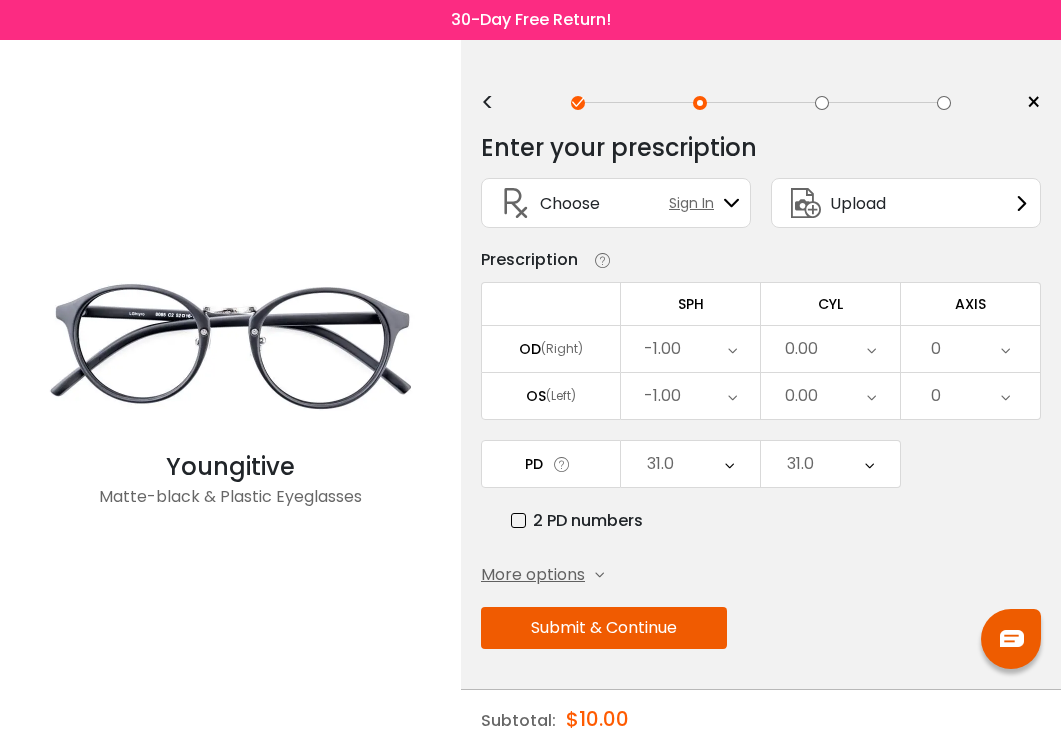 click on "Submit & Continue" at bounding box center (604, 628) 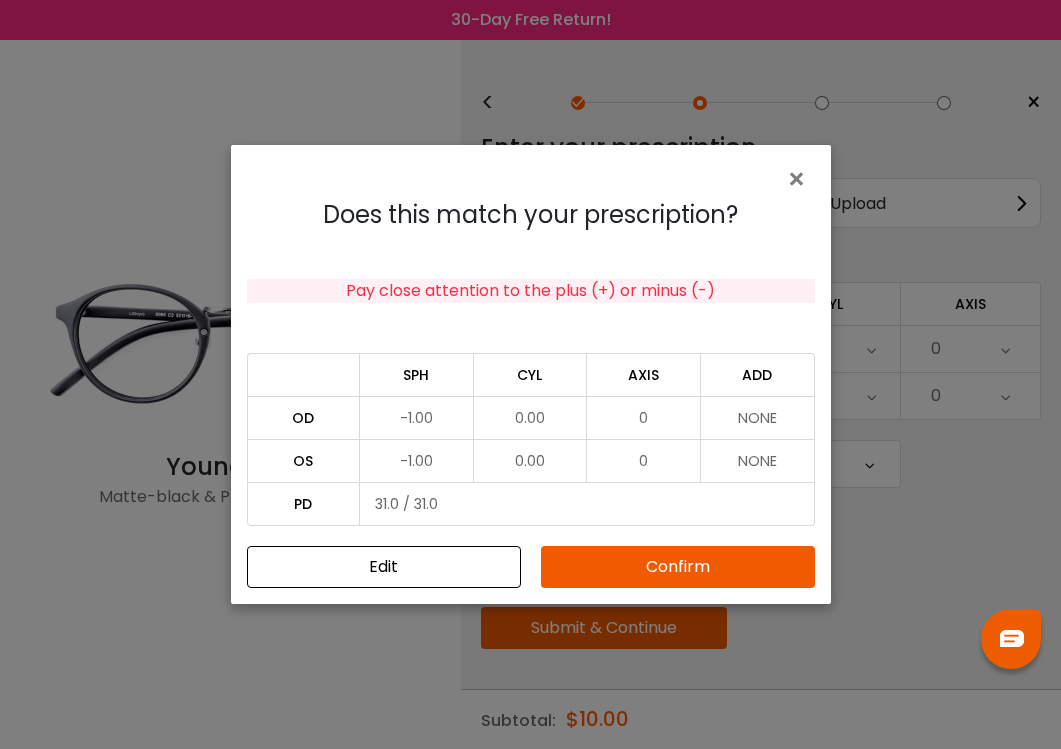 click on "Confirm" at bounding box center [678, 567] 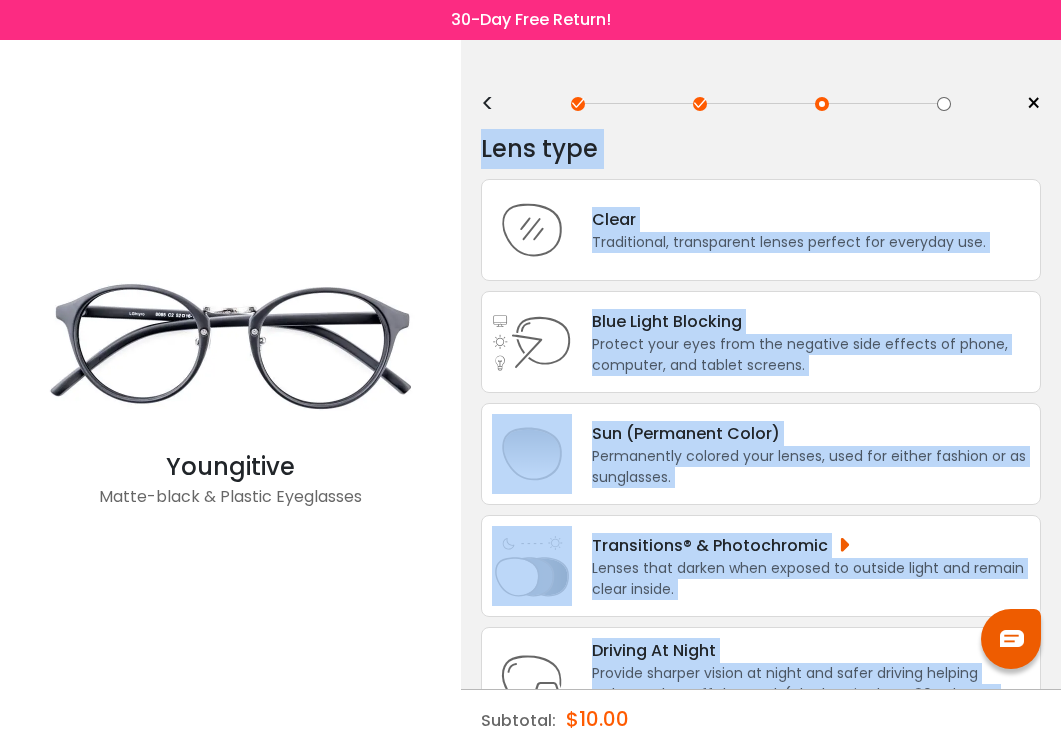 scroll, scrollTop: 0, scrollLeft: 0, axis: both 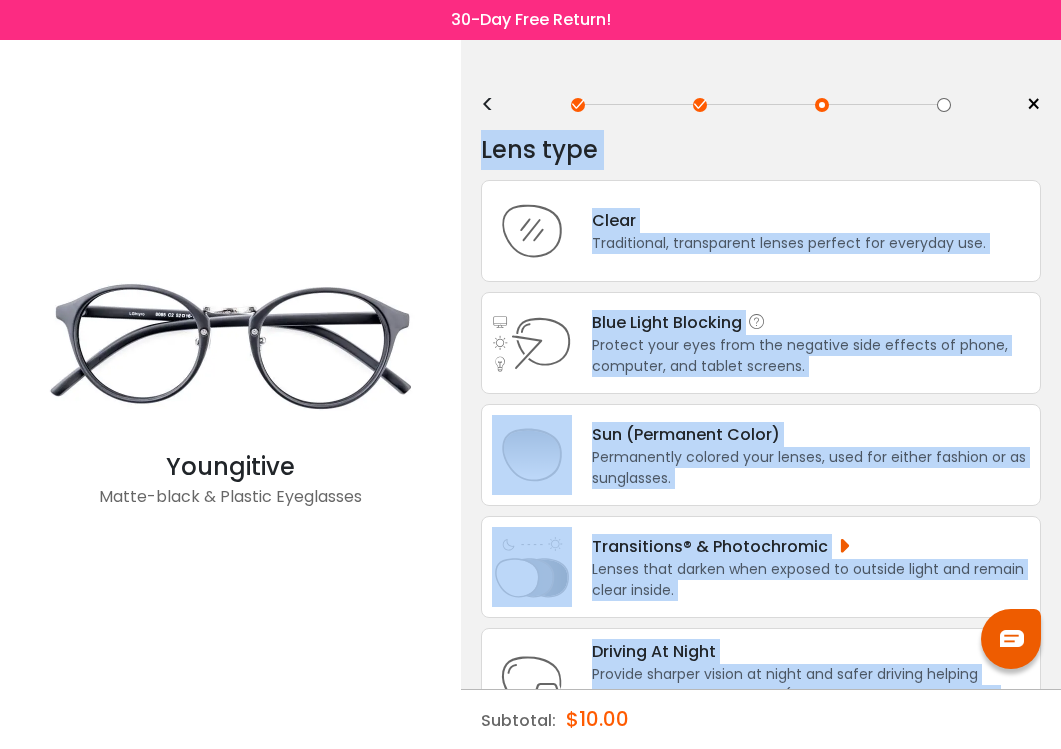 click on "Protect your eyes from the negative side effects of phone, computer, and tablet screens." at bounding box center (811, 356) 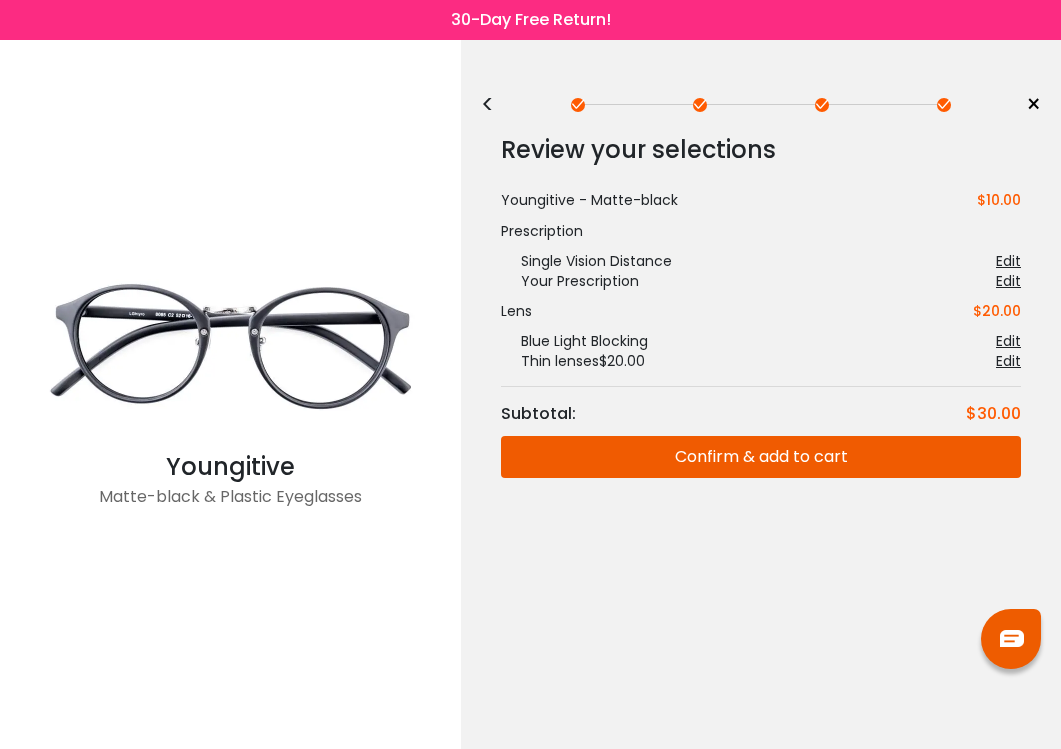 click on "Confirm & add to cart" at bounding box center [761, 457] 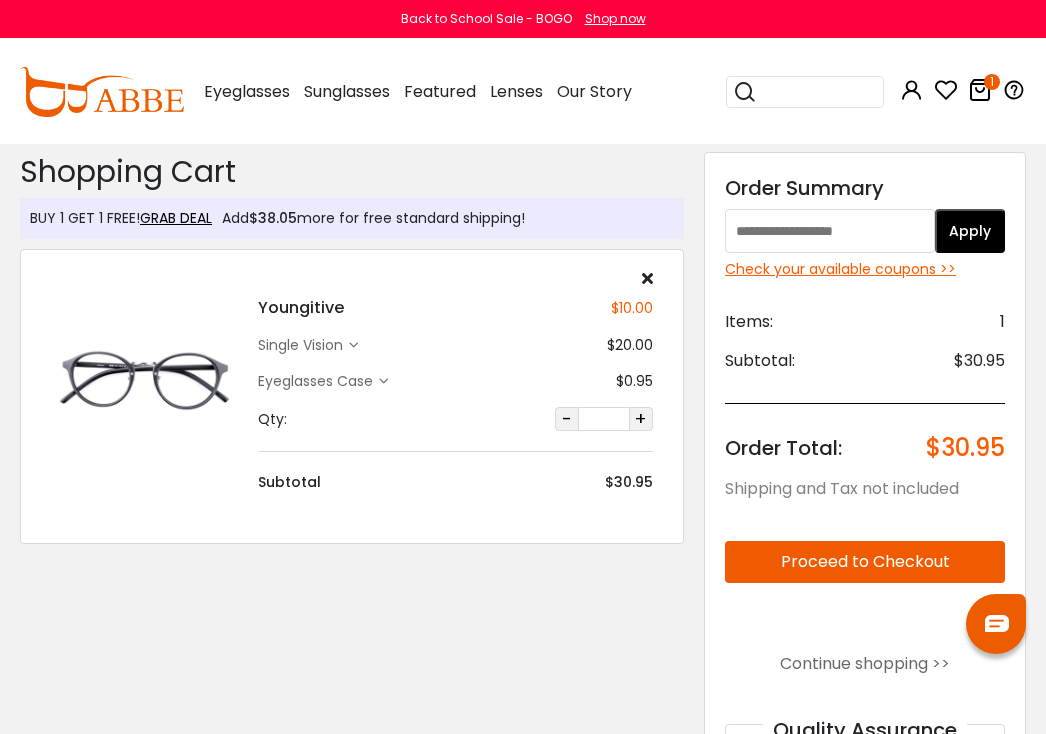 scroll, scrollTop: 0, scrollLeft: 0, axis: both 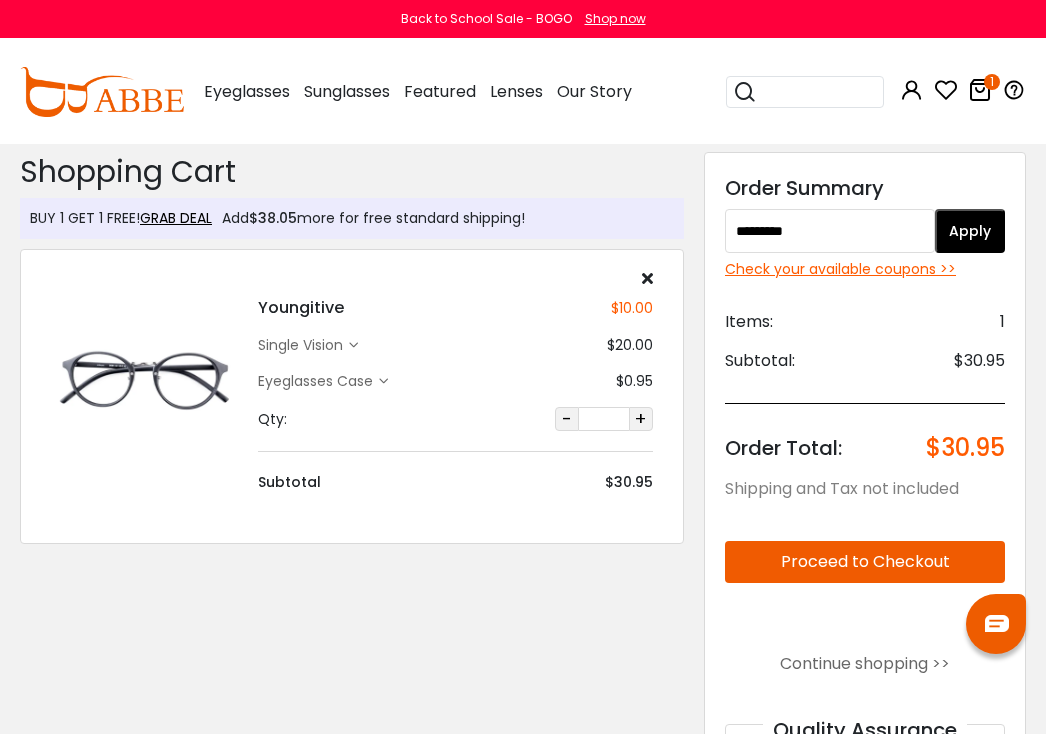 click on "Discount Code:
Order Summary
*********
Apply
Check your available coupons >>
Items:
1
Subtotal:
$30.95
Order Total:
$30.95
Shipping and Tax not included
Proceed to Checkout
Continue shopping >>
Quality Assurance
30-Day Guarantee
90-Day Warranty
Need Help?
Start a Live Chat" at bounding box center (865, 535) 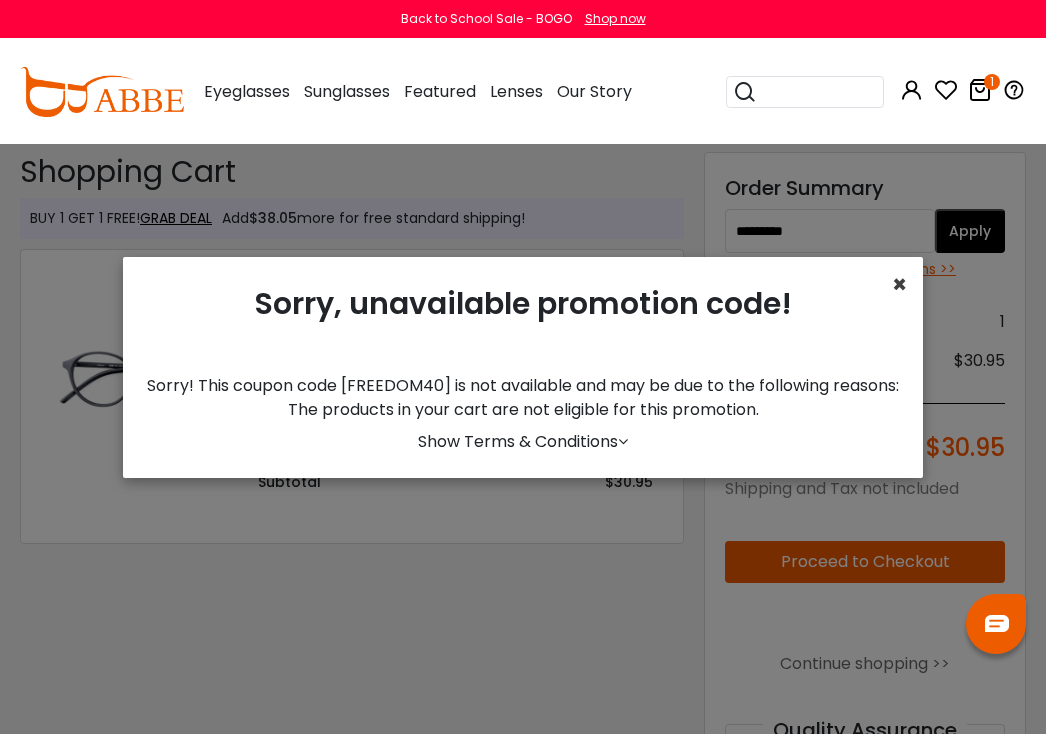 click on "×" at bounding box center (899, 284) 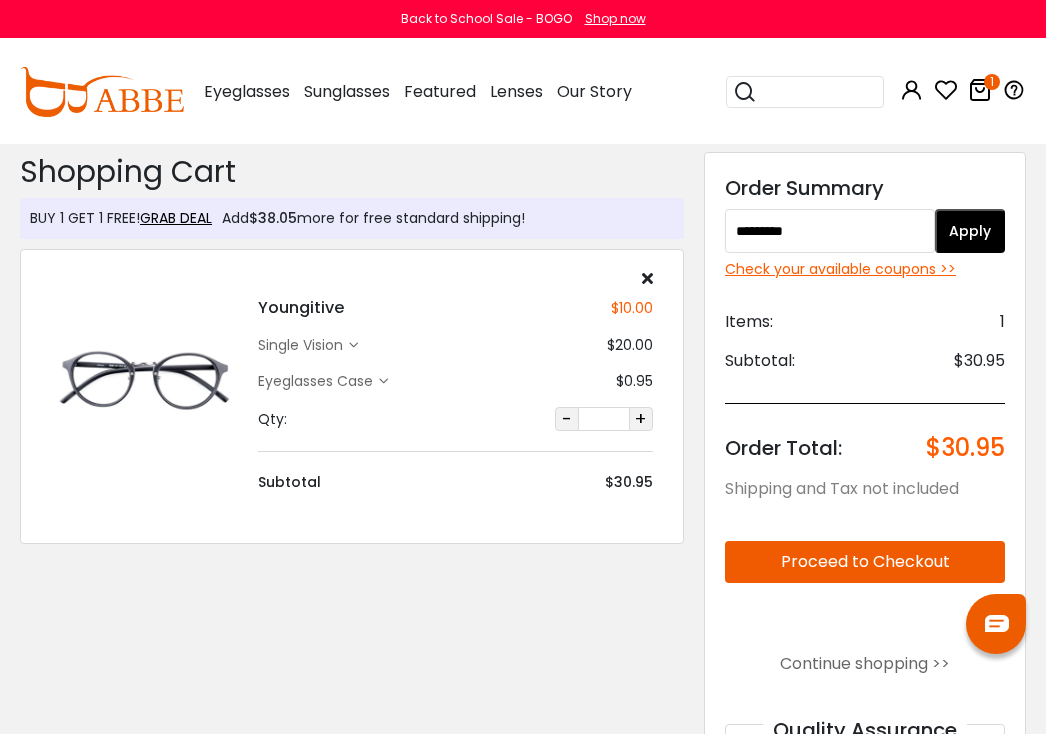 drag, startPoint x: 836, startPoint y: 229, endPoint x: 662, endPoint y: 229, distance: 174 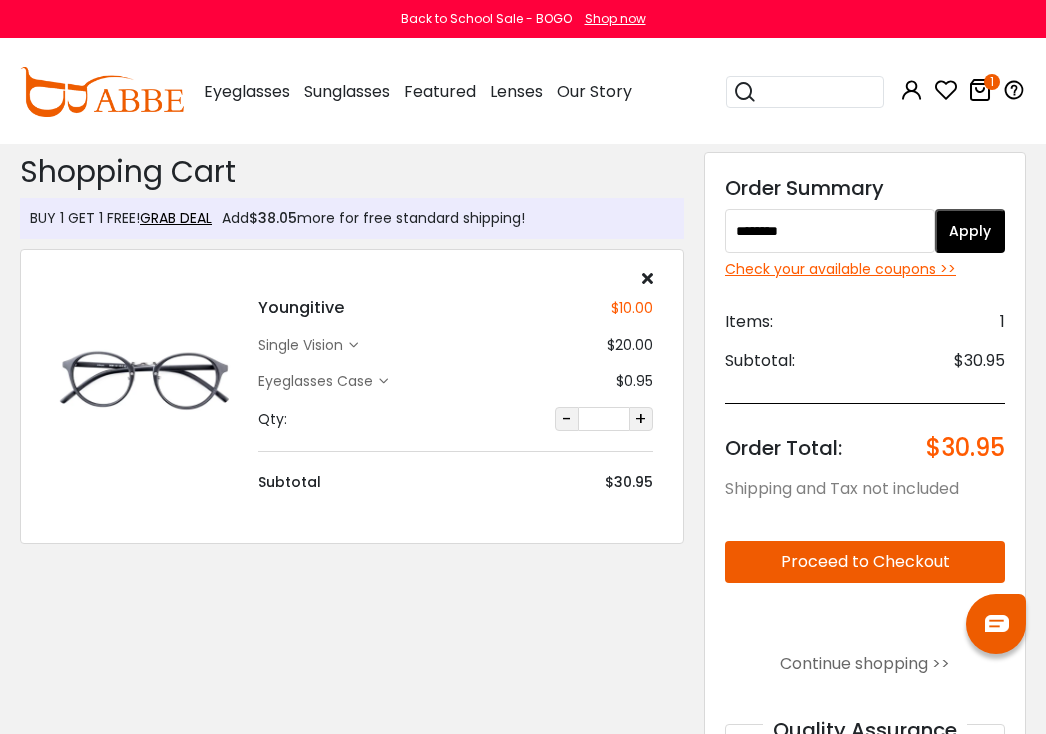 click on "Apply" at bounding box center (970, 231) 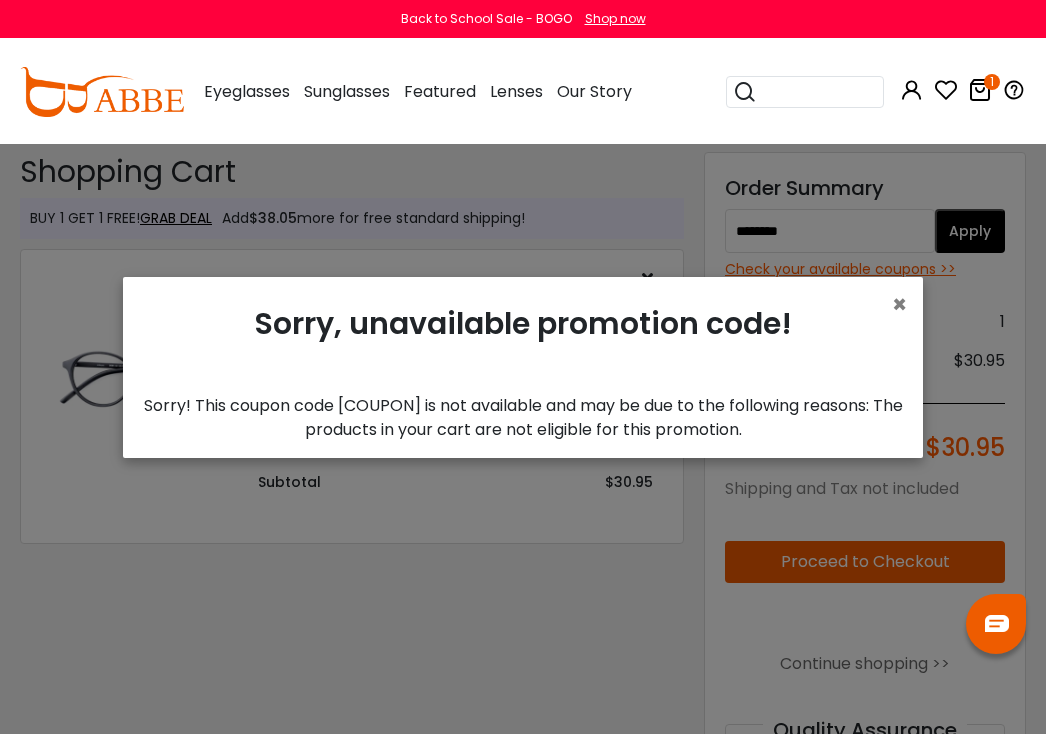 click on "×
Sorry, unavailable promotion code!
Sorry! This coupon code [COUPON] is not available and may be due to the following reasons: The products in your cart are not eligible for this promotion.
Show Terms & Conditions" at bounding box center (523, 367) 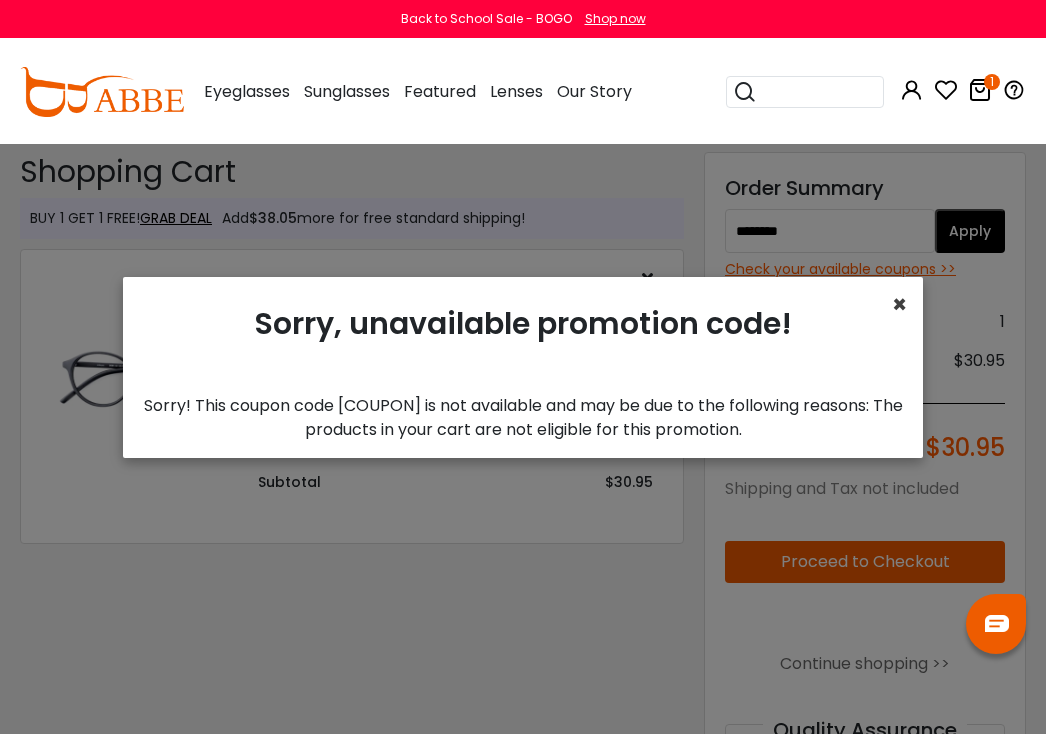 click on "×" at bounding box center [899, 304] 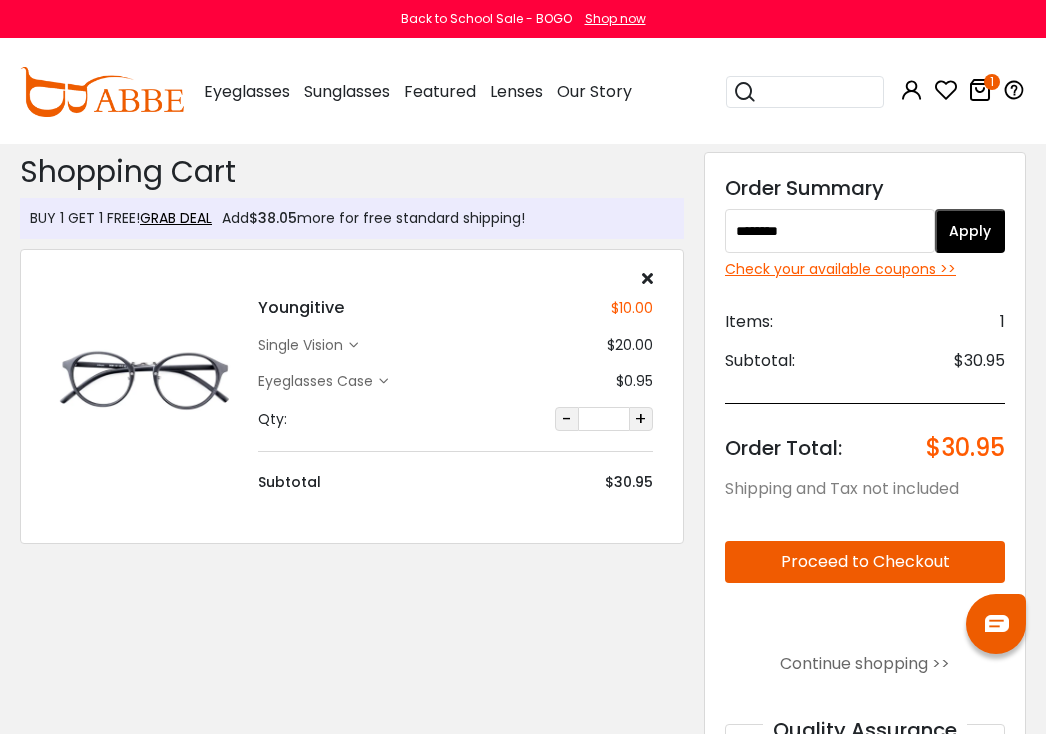 drag, startPoint x: 850, startPoint y: 232, endPoint x: 697, endPoint y: 228, distance: 153.05228 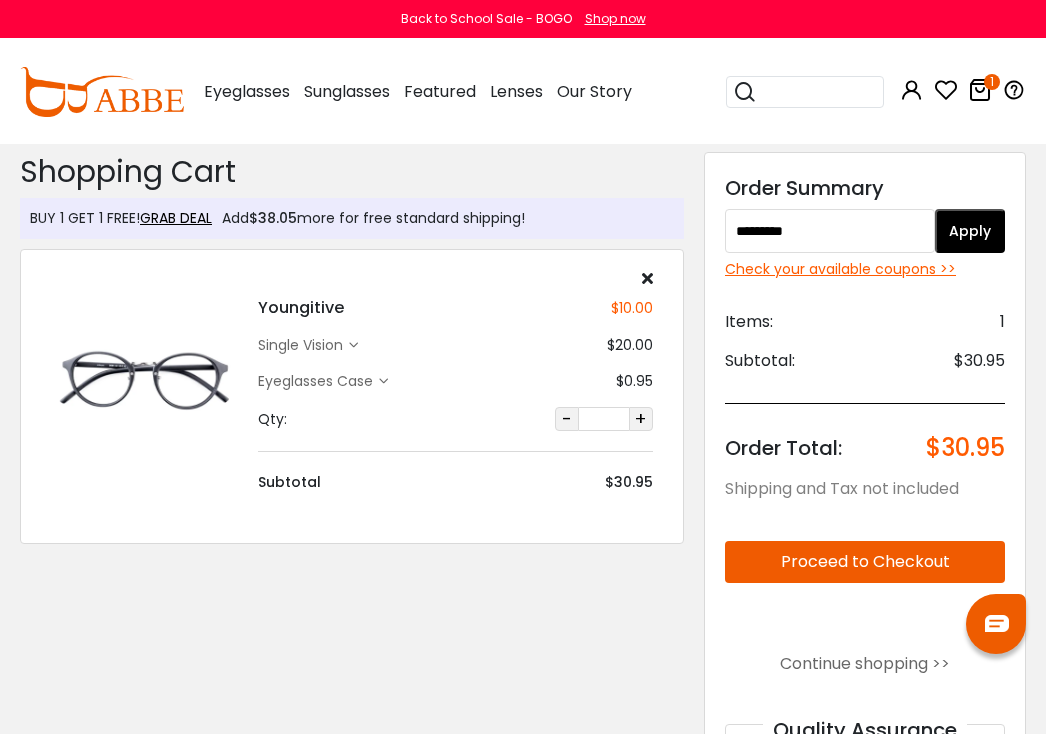 type on "*********" 